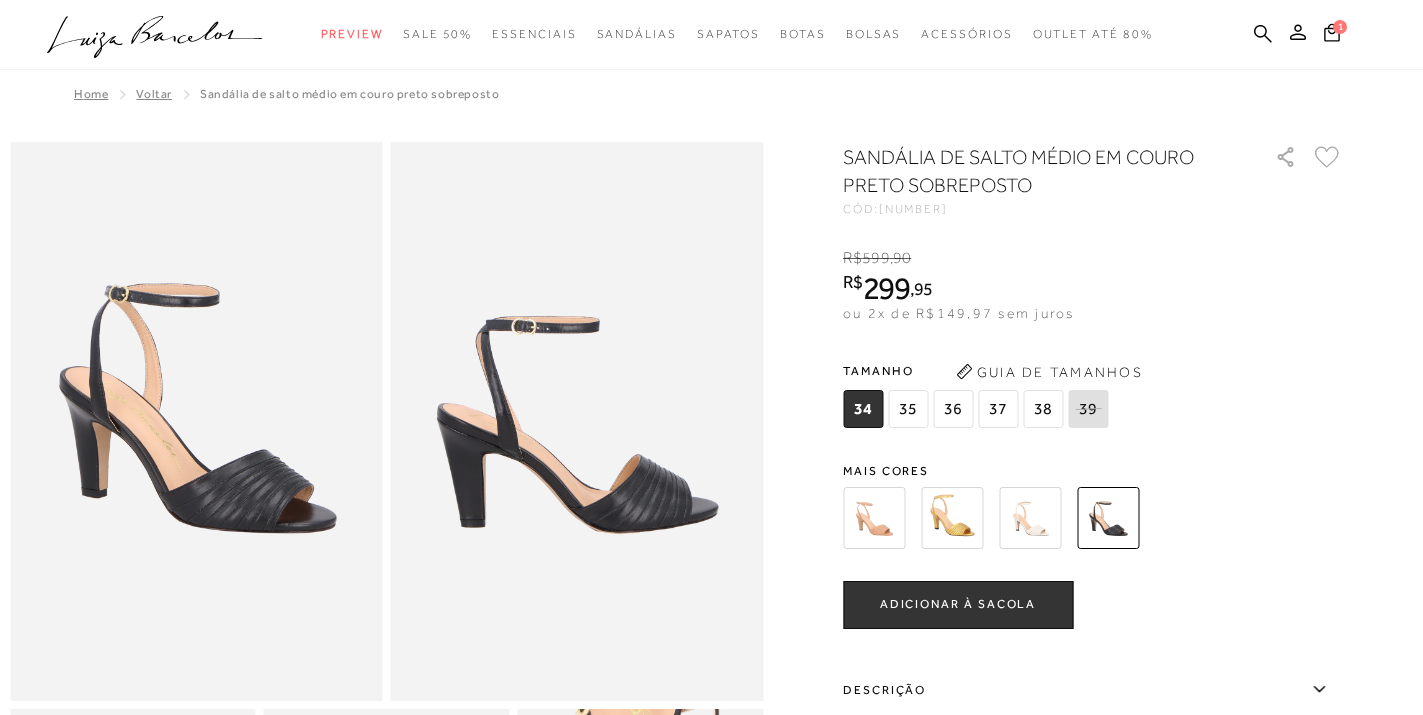 scroll, scrollTop: 0, scrollLeft: 0, axis: both 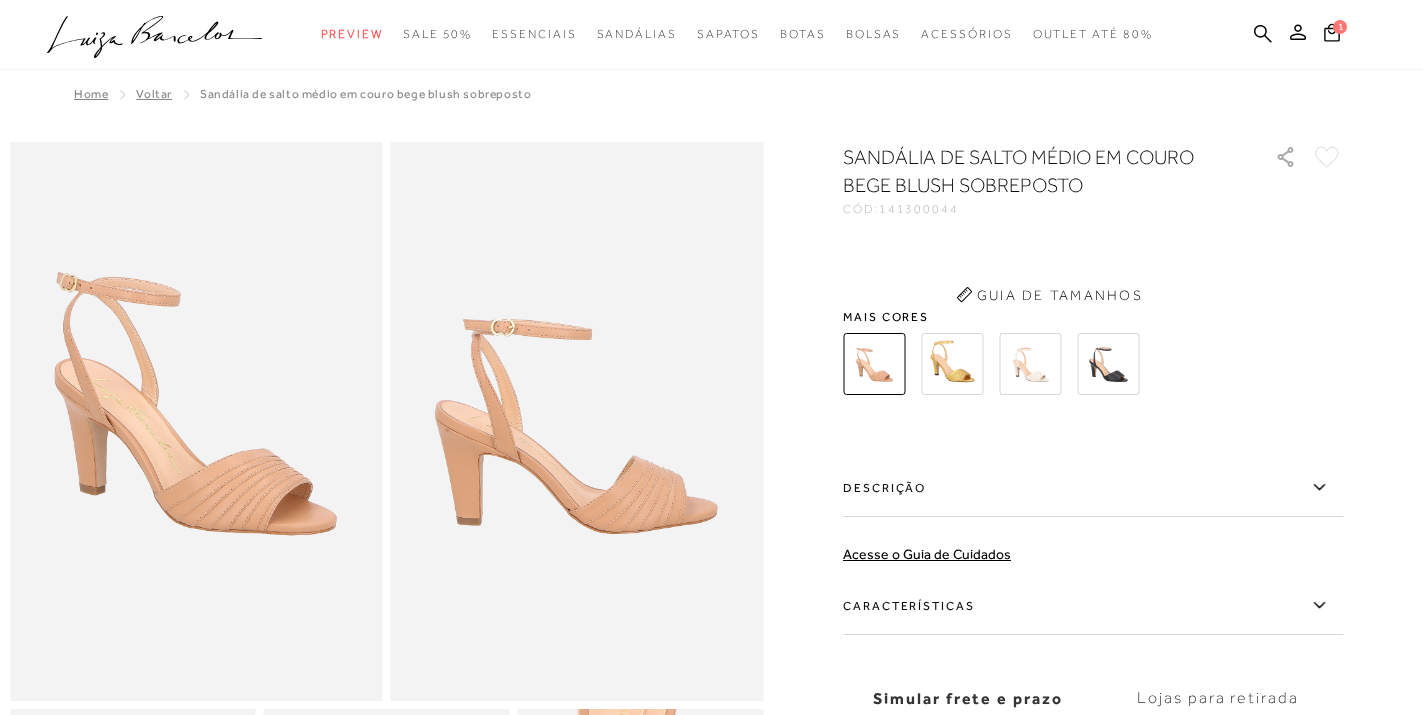 click at bounding box center (952, 364) 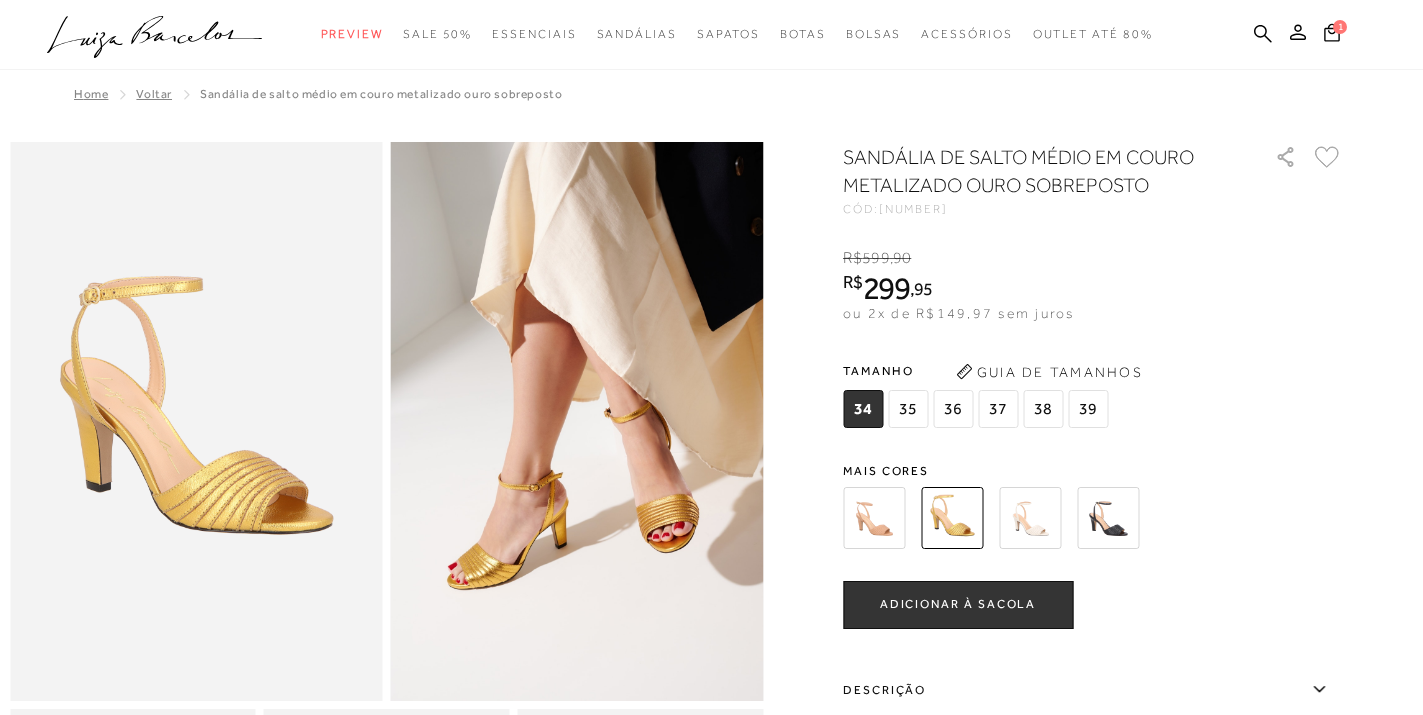 click on "Guia de Tamanhos" at bounding box center [1049, 372] 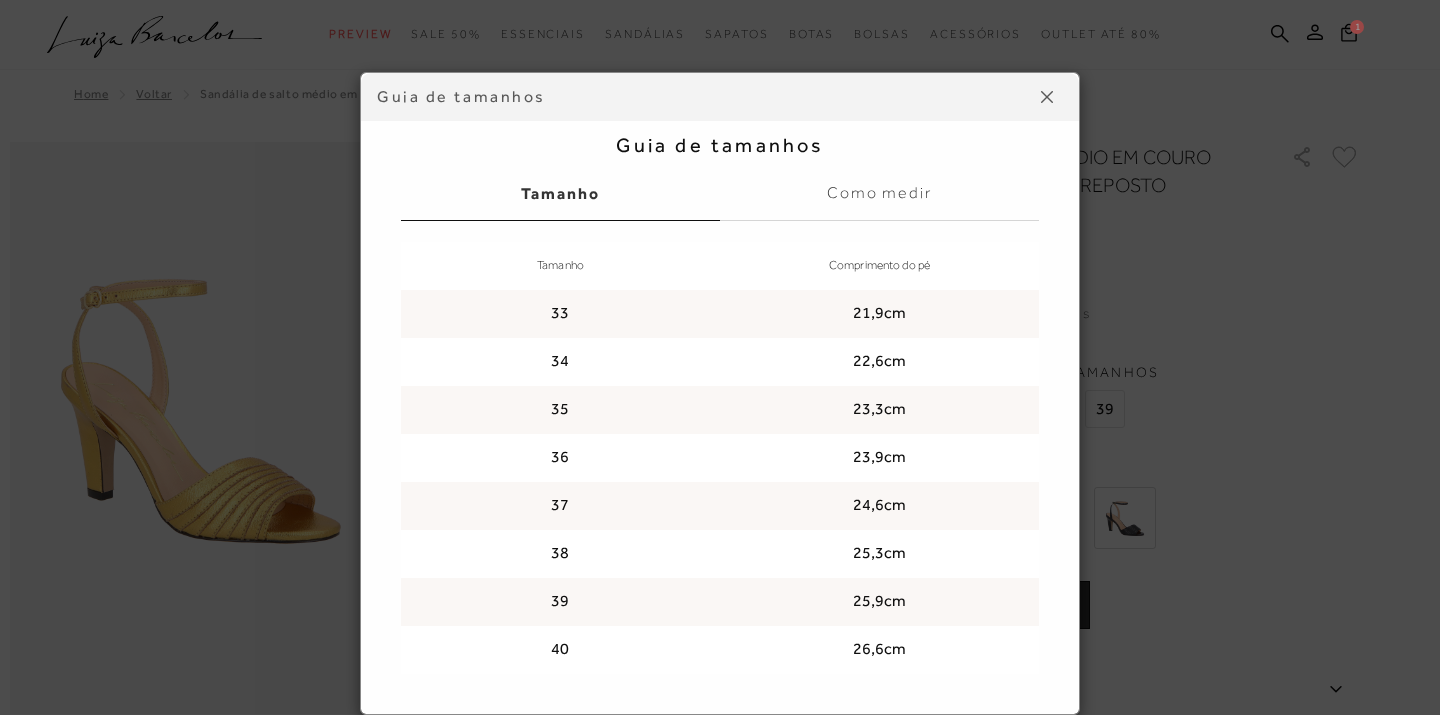 scroll, scrollTop: 0, scrollLeft: 0, axis: both 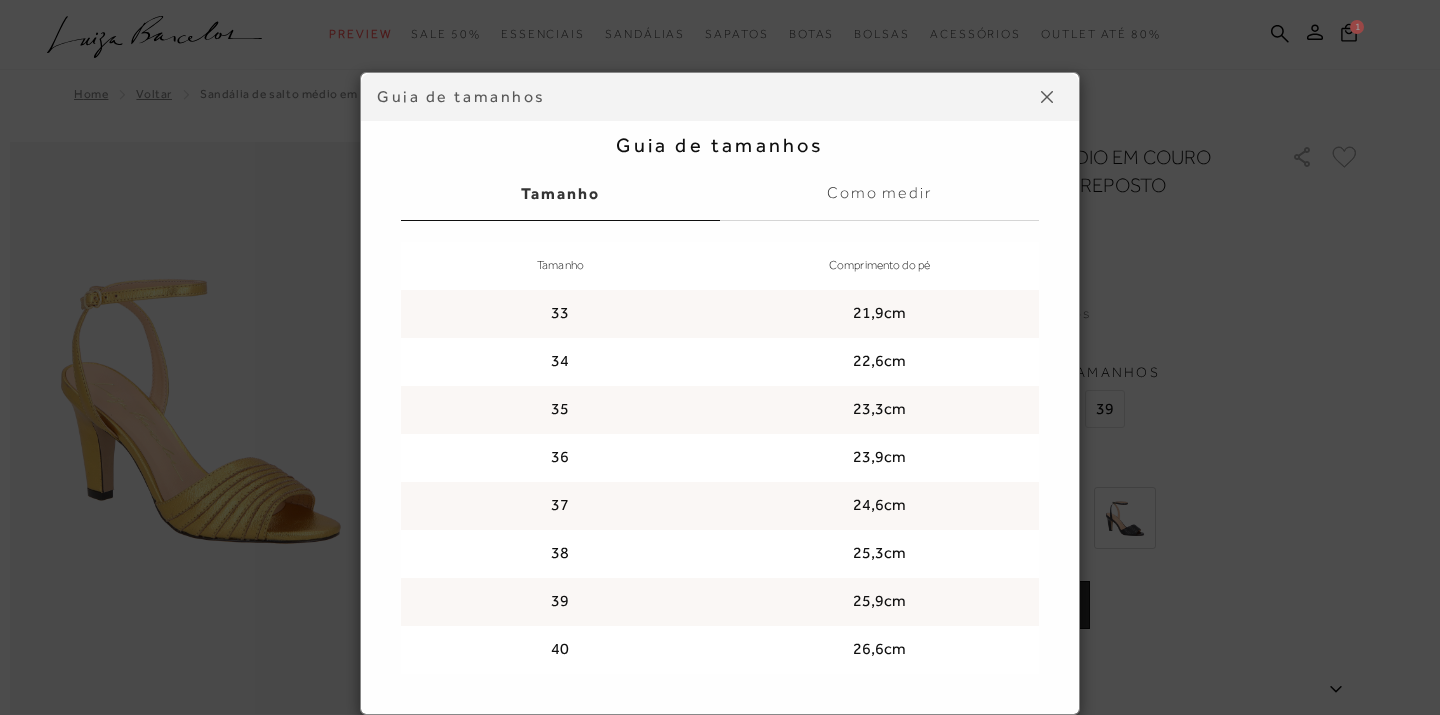 click on "35" at bounding box center (560, 410) 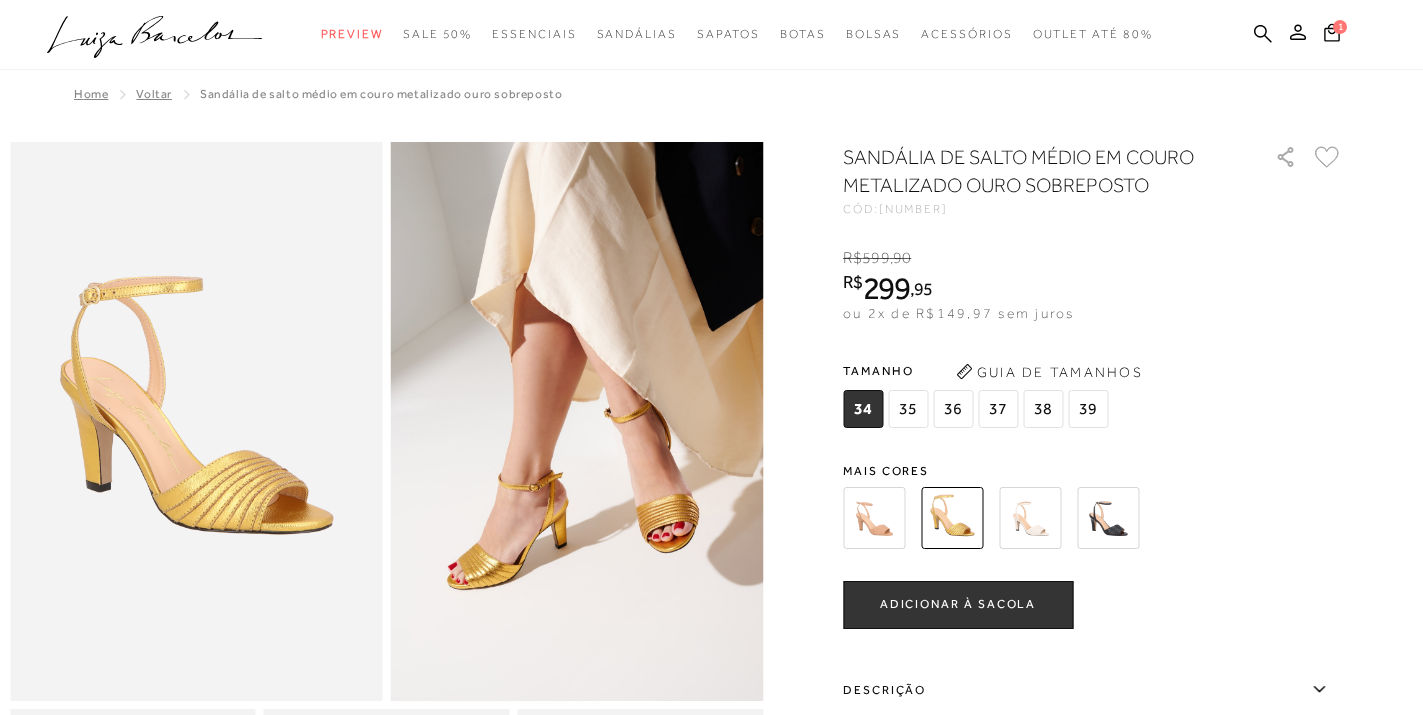 click at bounding box center [1030, 518] 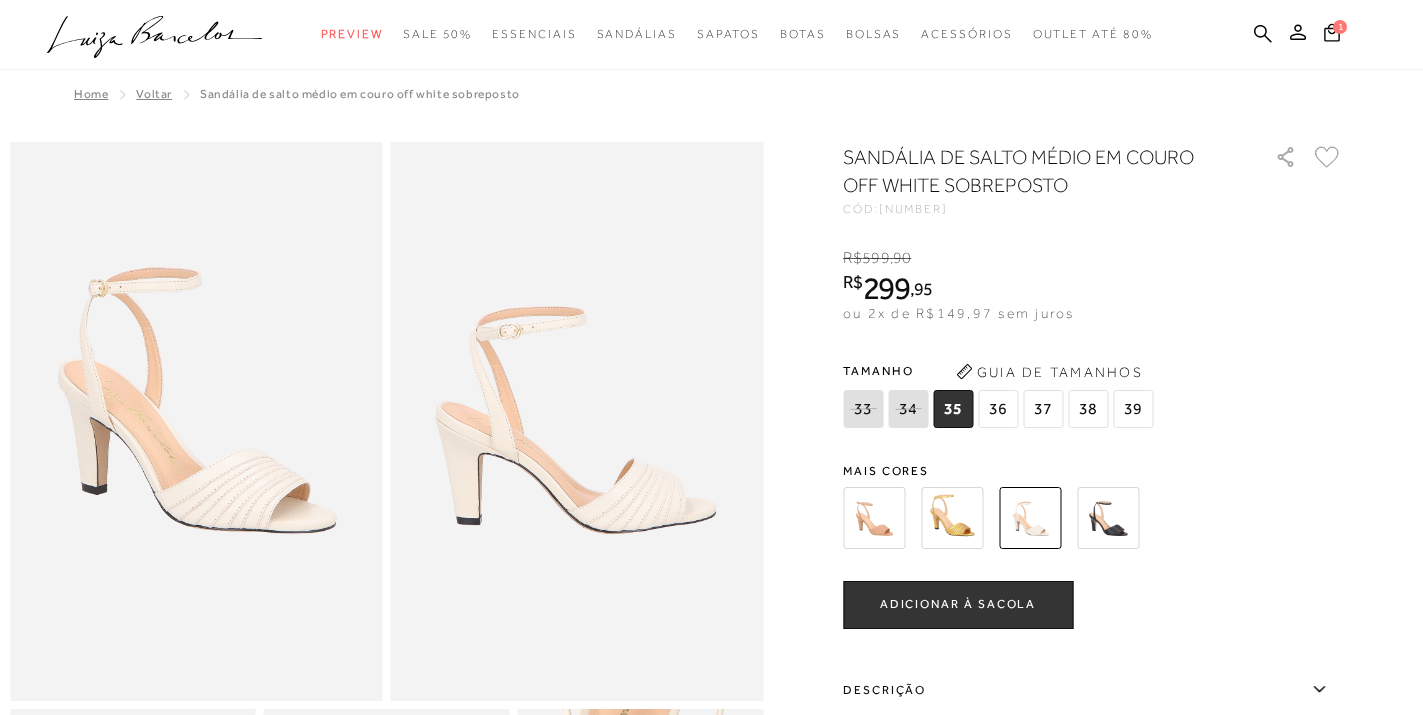 scroll, scrollTop: 0, scrollLeft: 0, axis: both 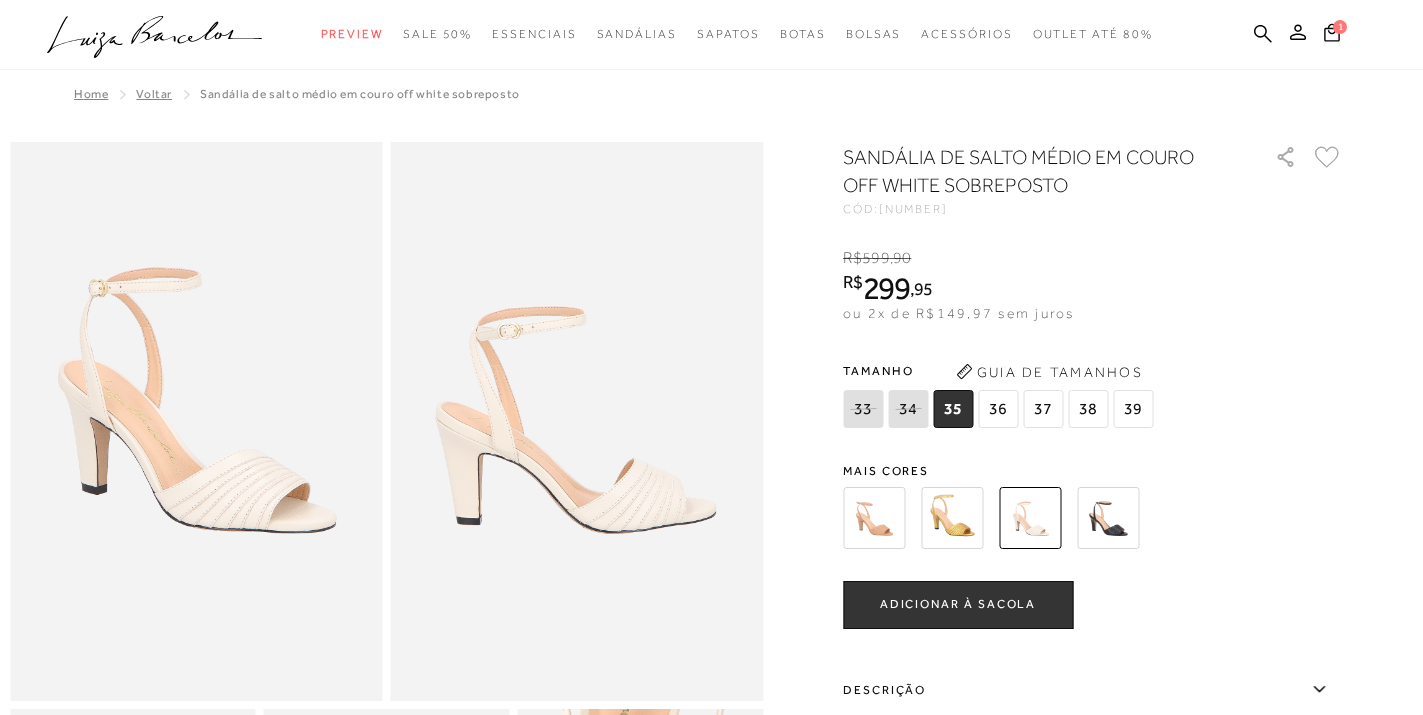 click at bounding box center [1108, 518] 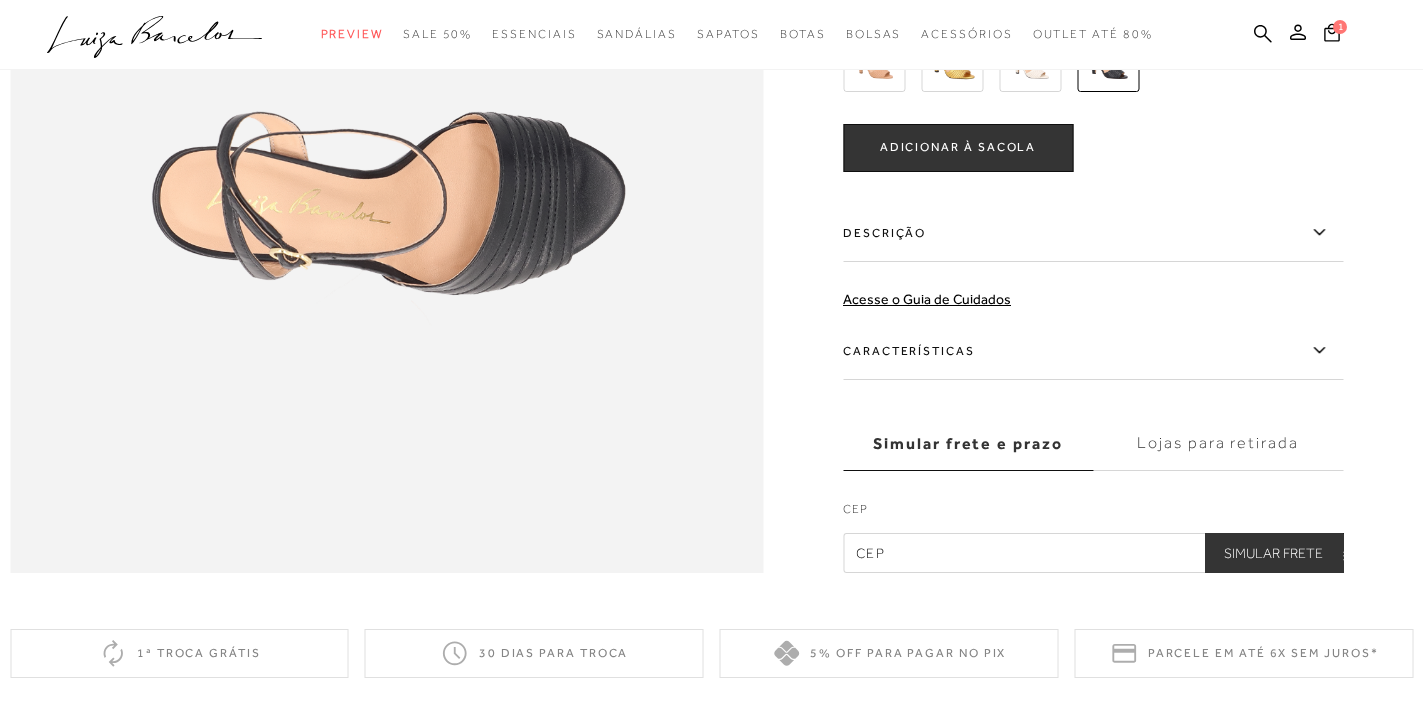 scroll, scrollTop: 1600, scrollLeft: 0, axis: vertical 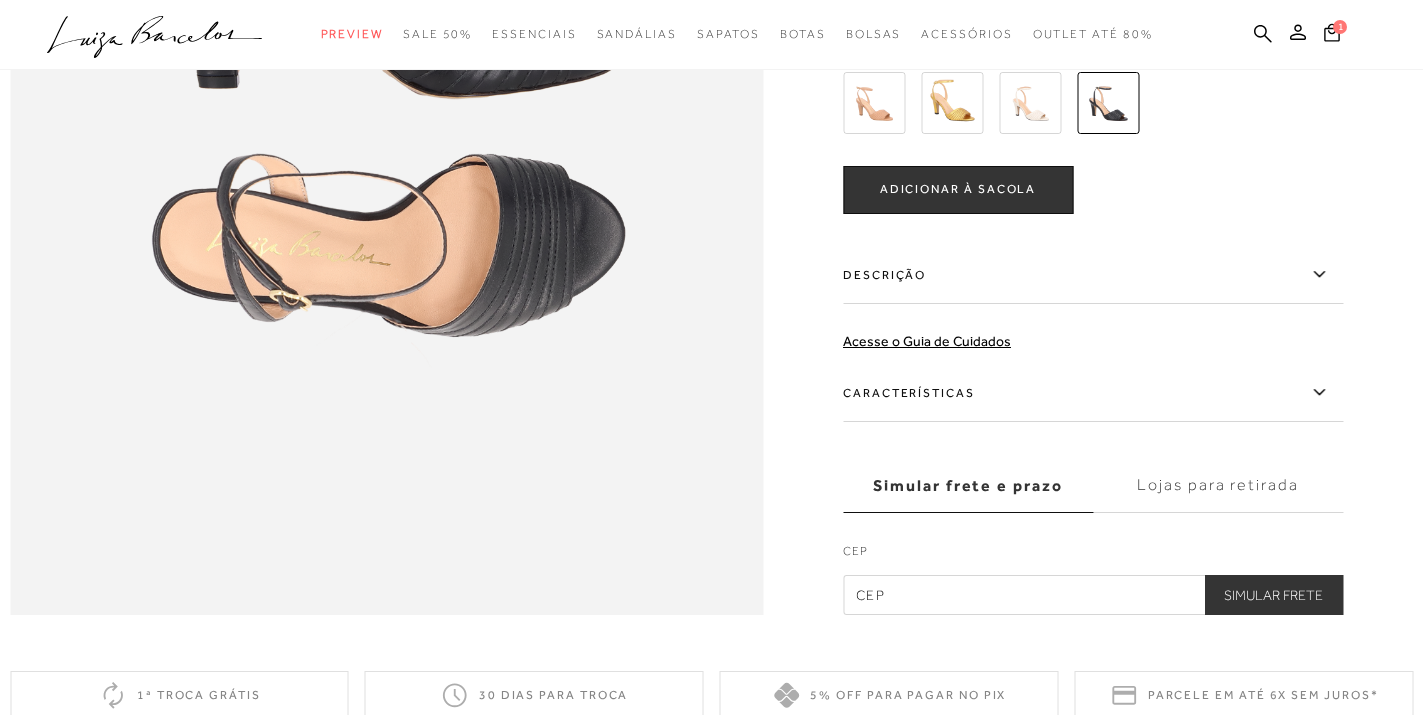 click on "Descrição" at bounding box center (1093, 275) 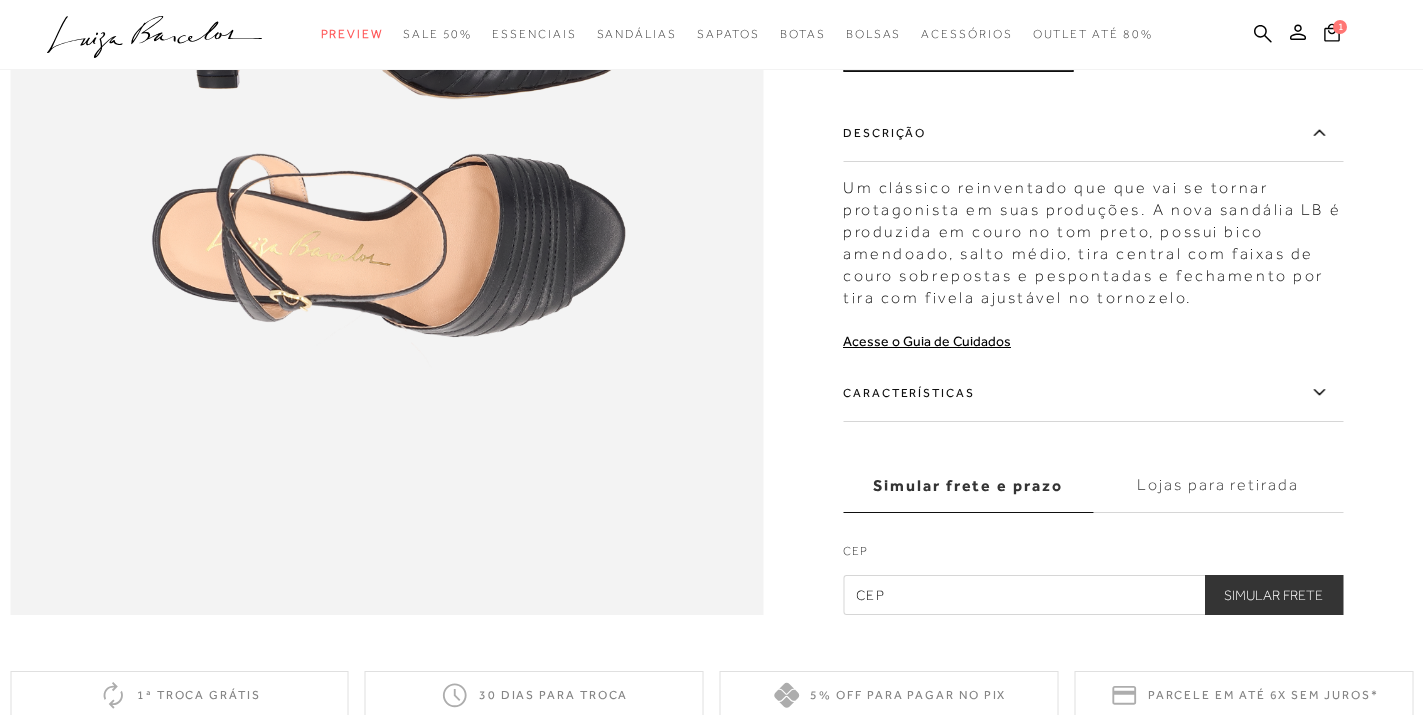 click on "Descrição
Um clássico reinventado que que vai se tornar protagonista em suas produções. A nova sandália LB é produzida em couro no tom preto, possui bico amendoado, salto médio, tira central com faixas de couro sobrepostas e pespontadas e fechamento por tira com fivela ajustável no tornozelo." at bounding box center [1093, 206] 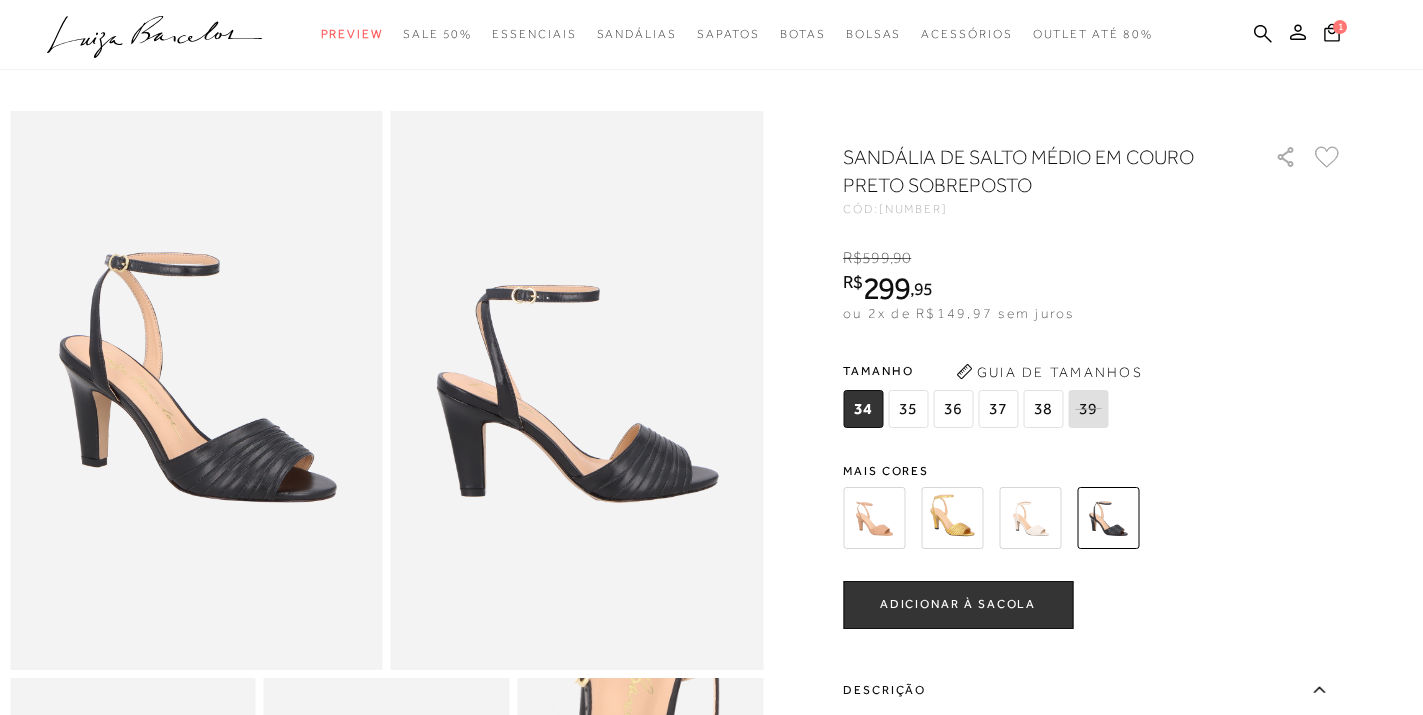 scroll, scrollTop: 0, scrollLeft: 0, axis: both 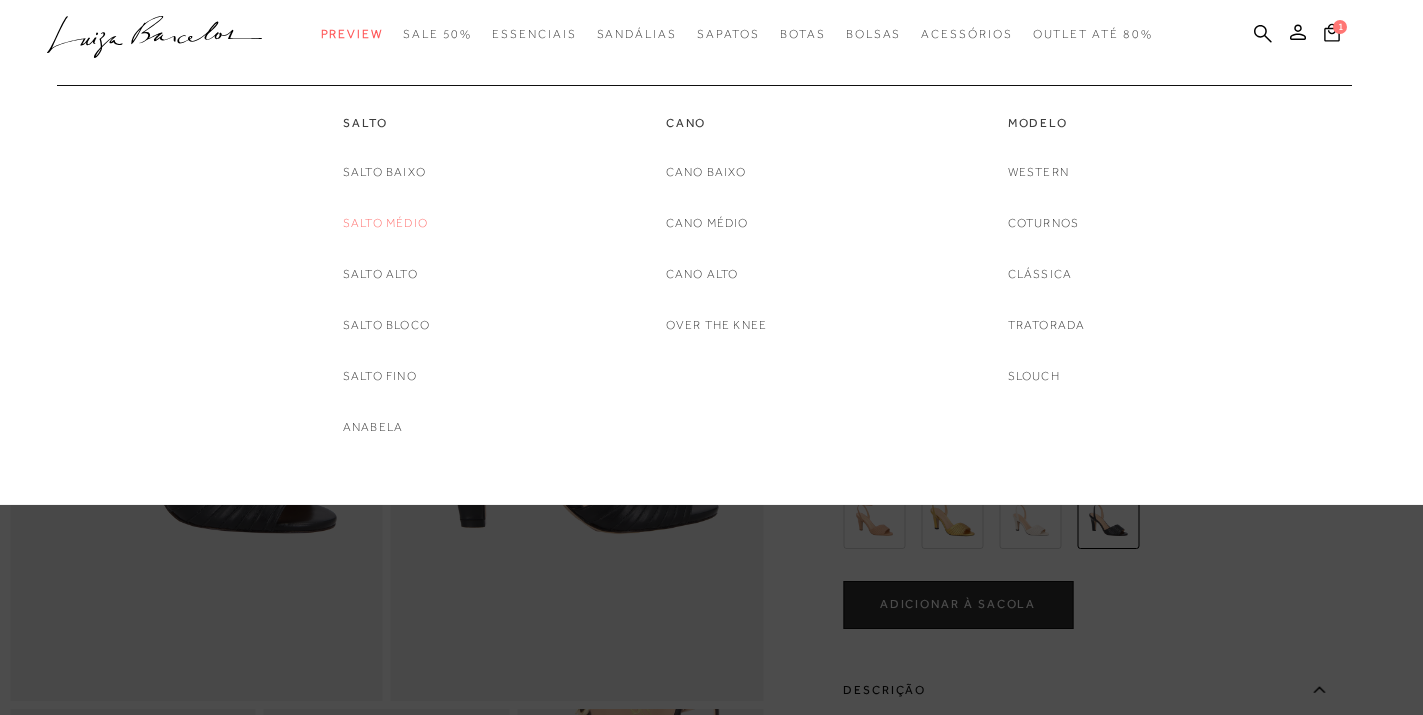 click on "Salto médio" at bounding box center (385, 223) 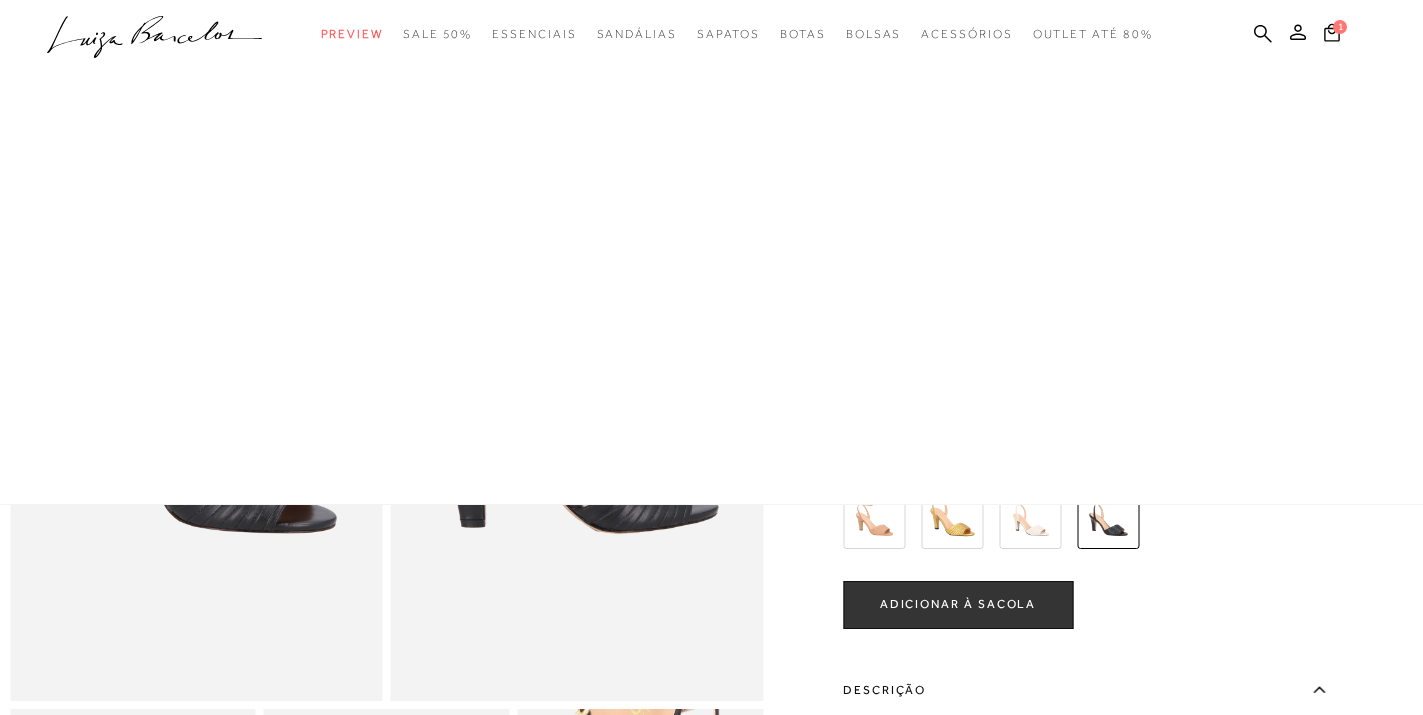 click at bounding box center [711, 252] 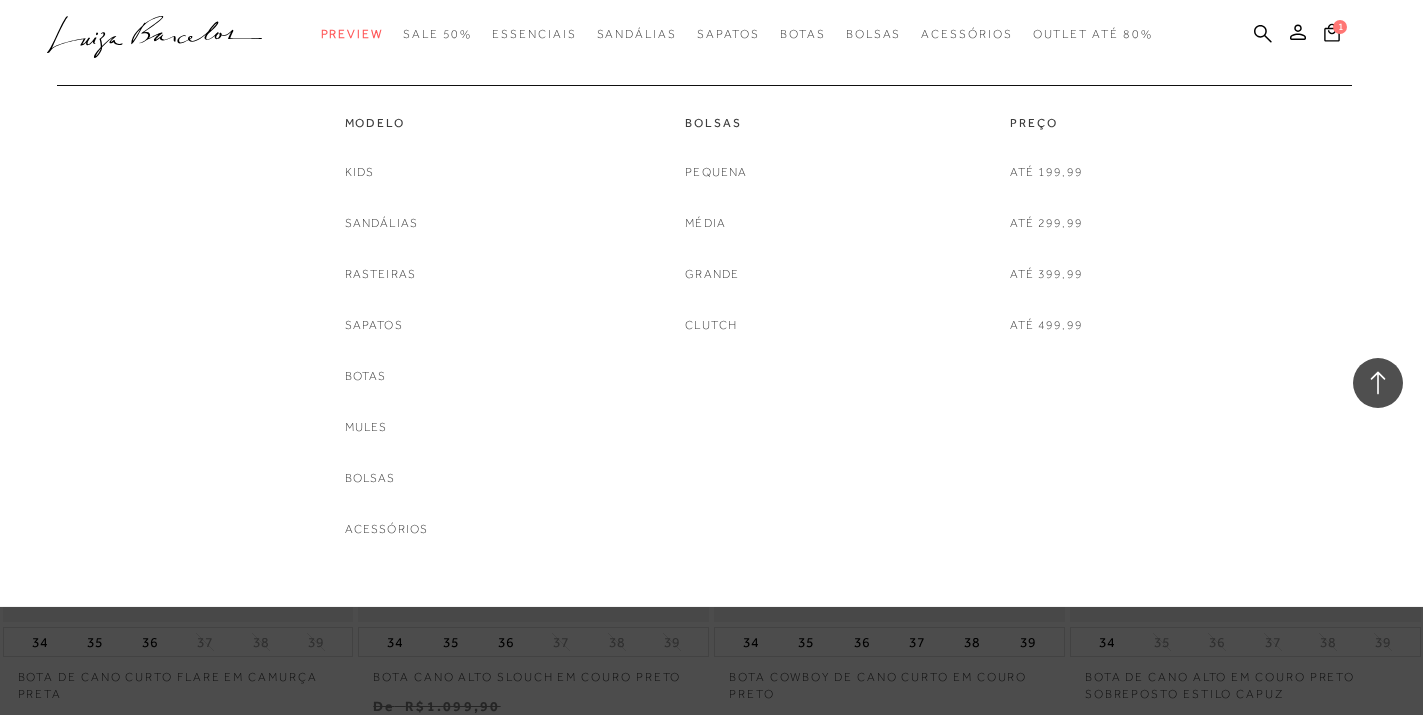 scroll, scrollTop: 2684, scrollLeft: 0, axis: vertical 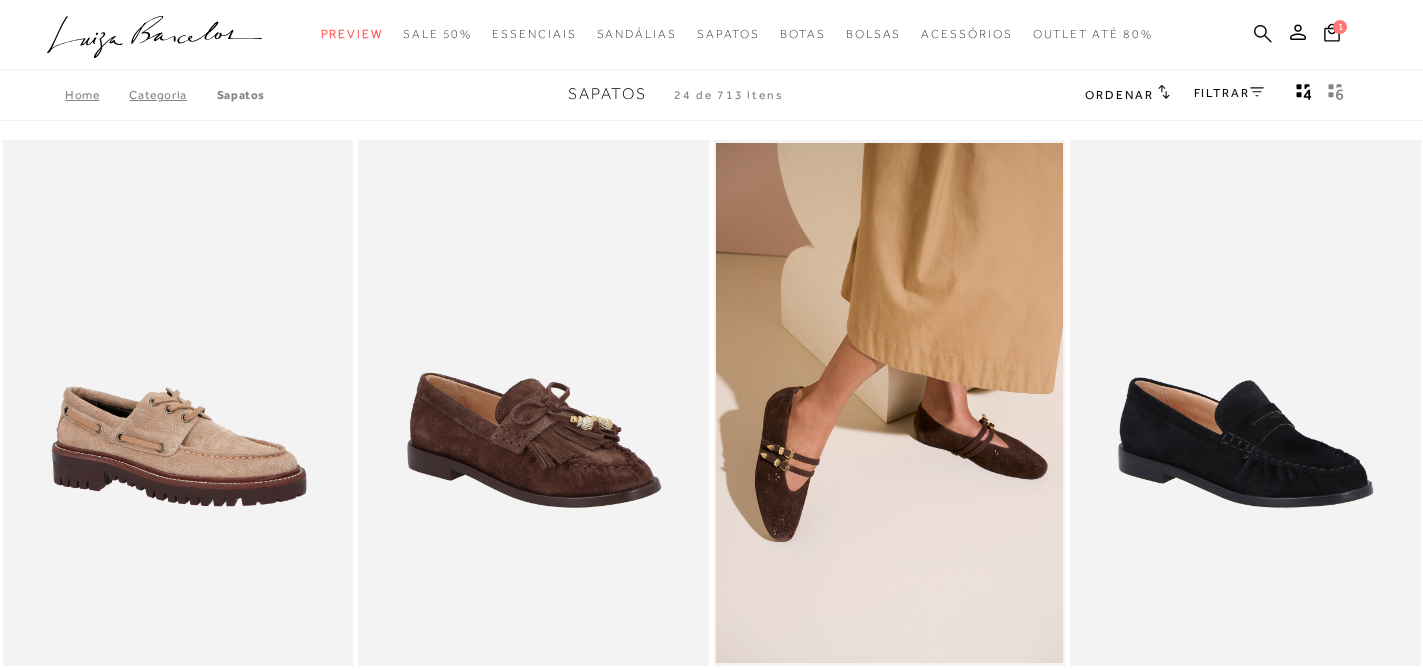 click 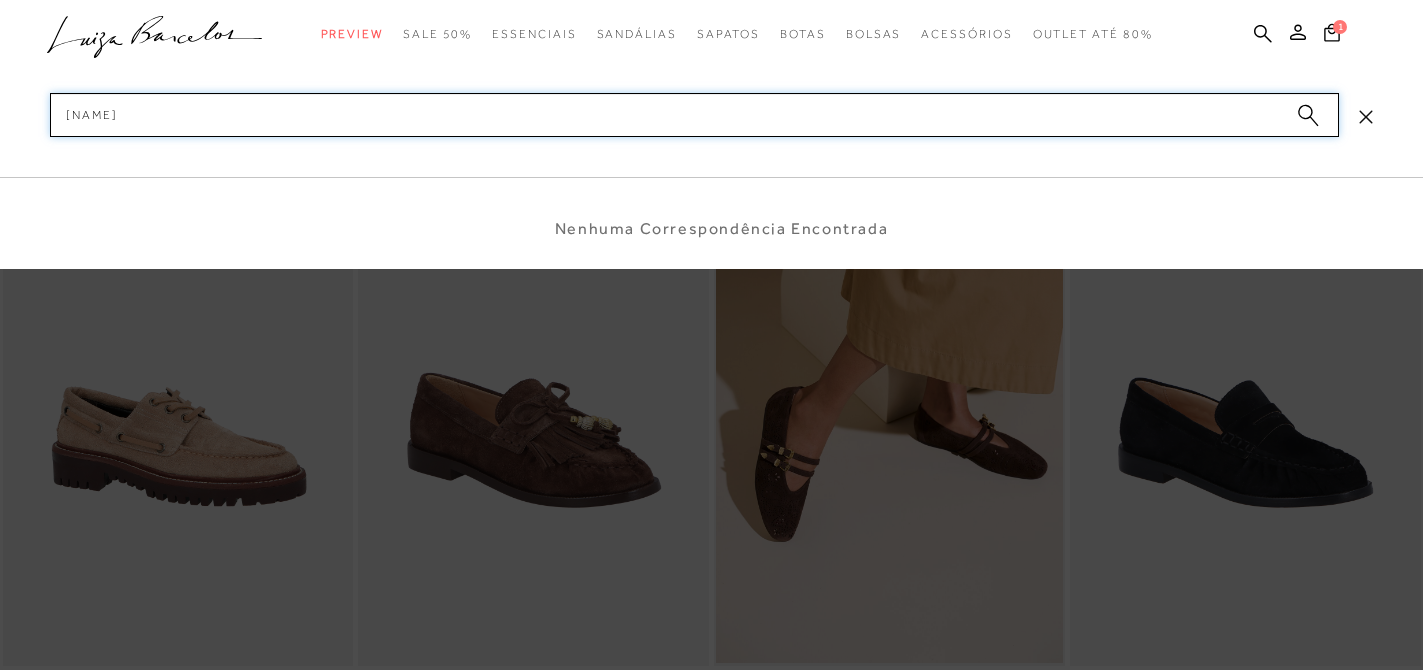 type on "carmenstefens" 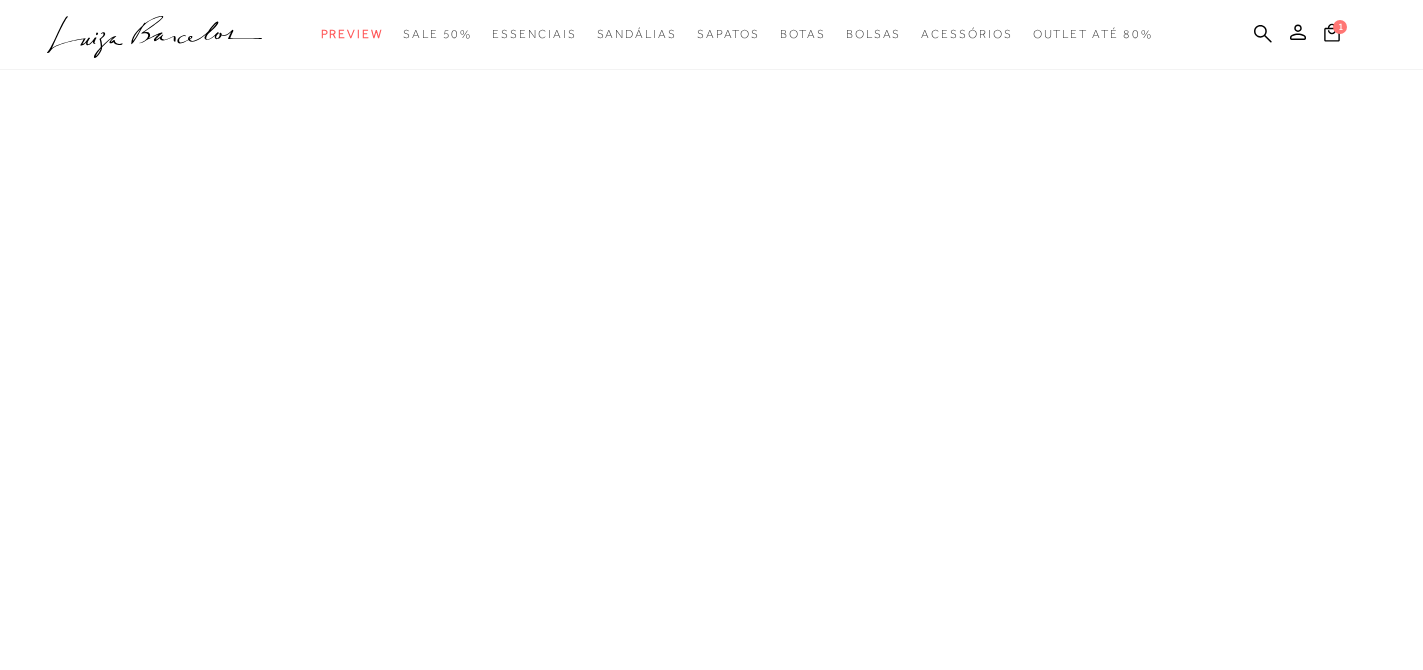 scroll, scrollTop: 0, scrollLeft: 0, axis: both 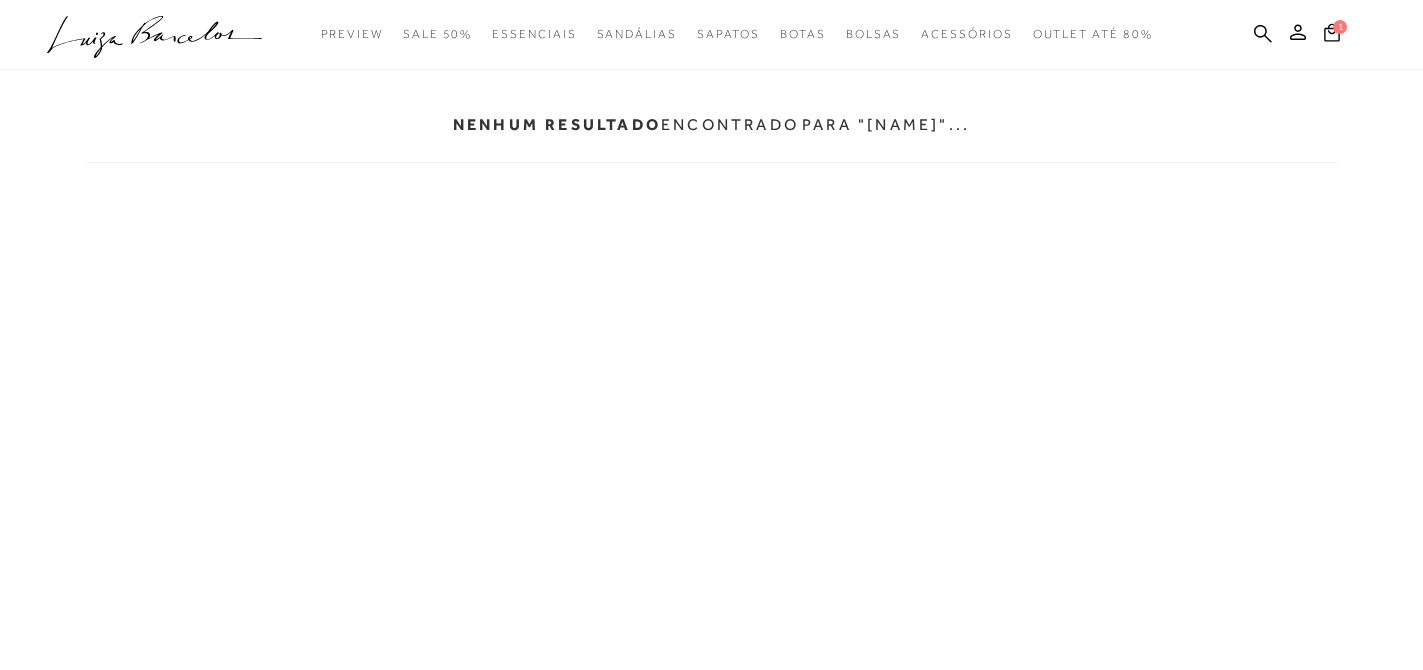 click on "para "carmenstefens"..." at bounding box center [886, 124] 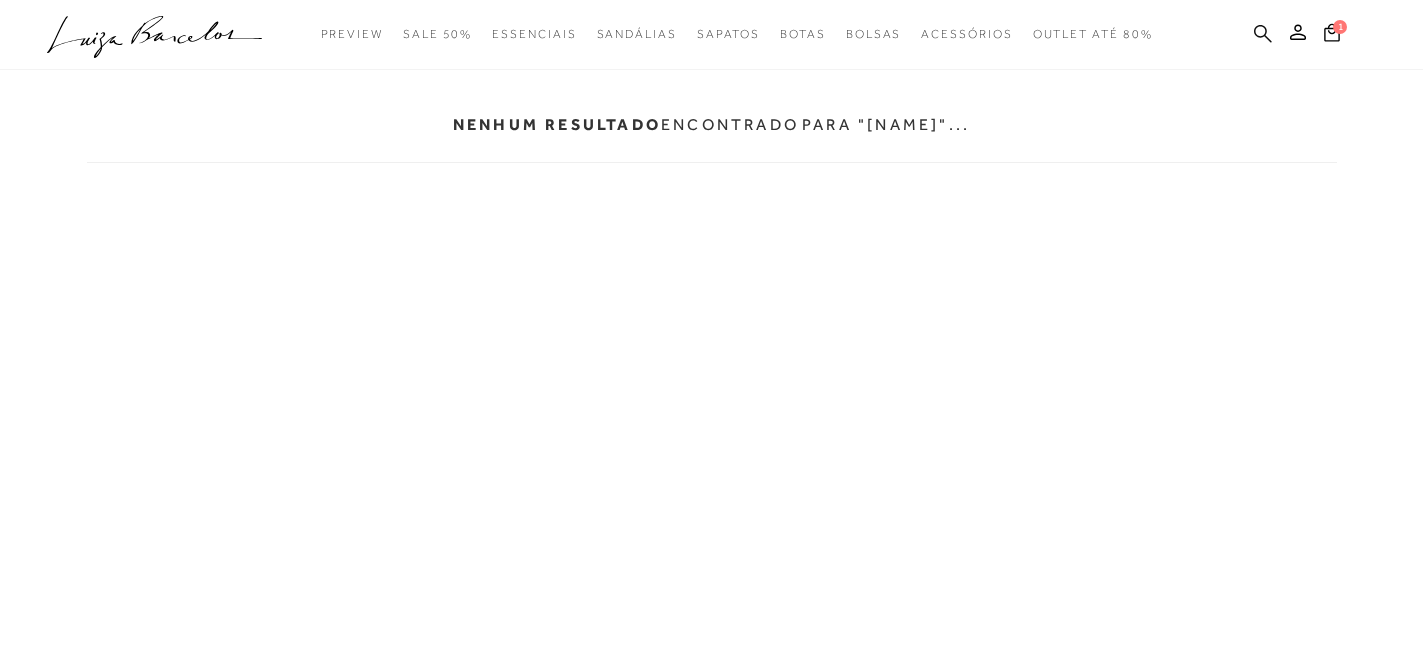 click 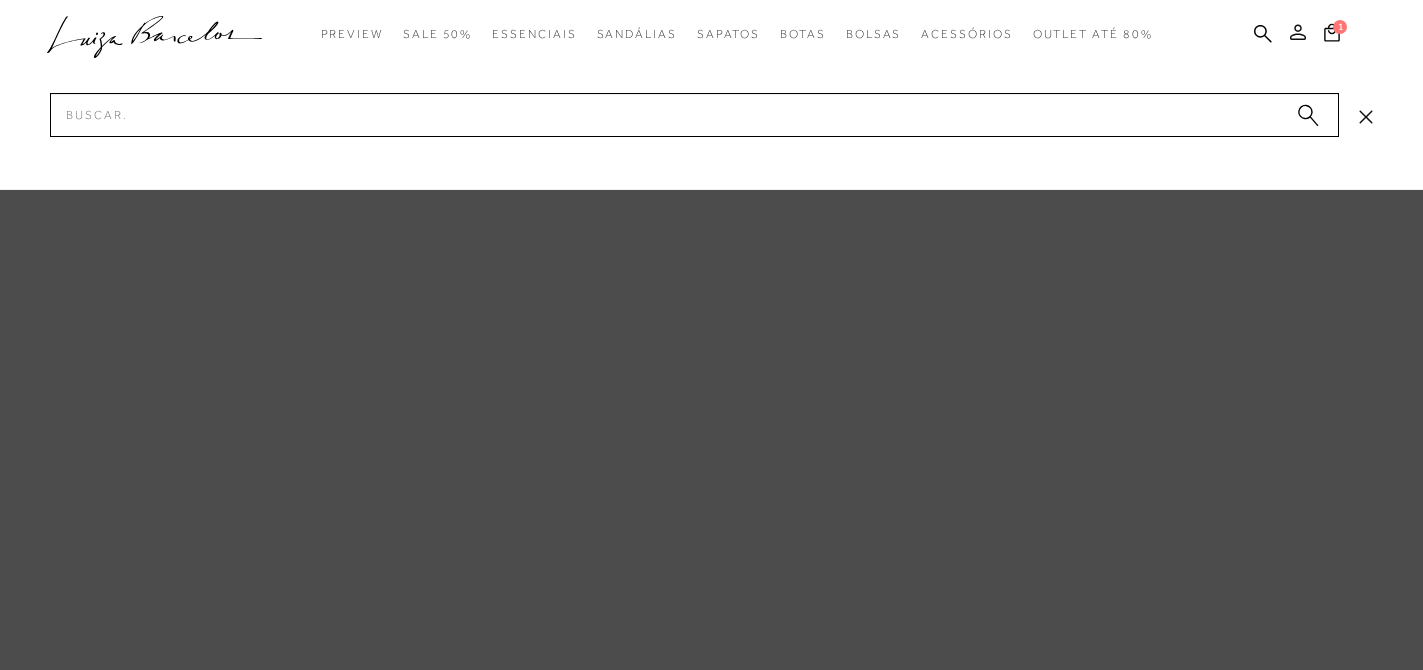 click 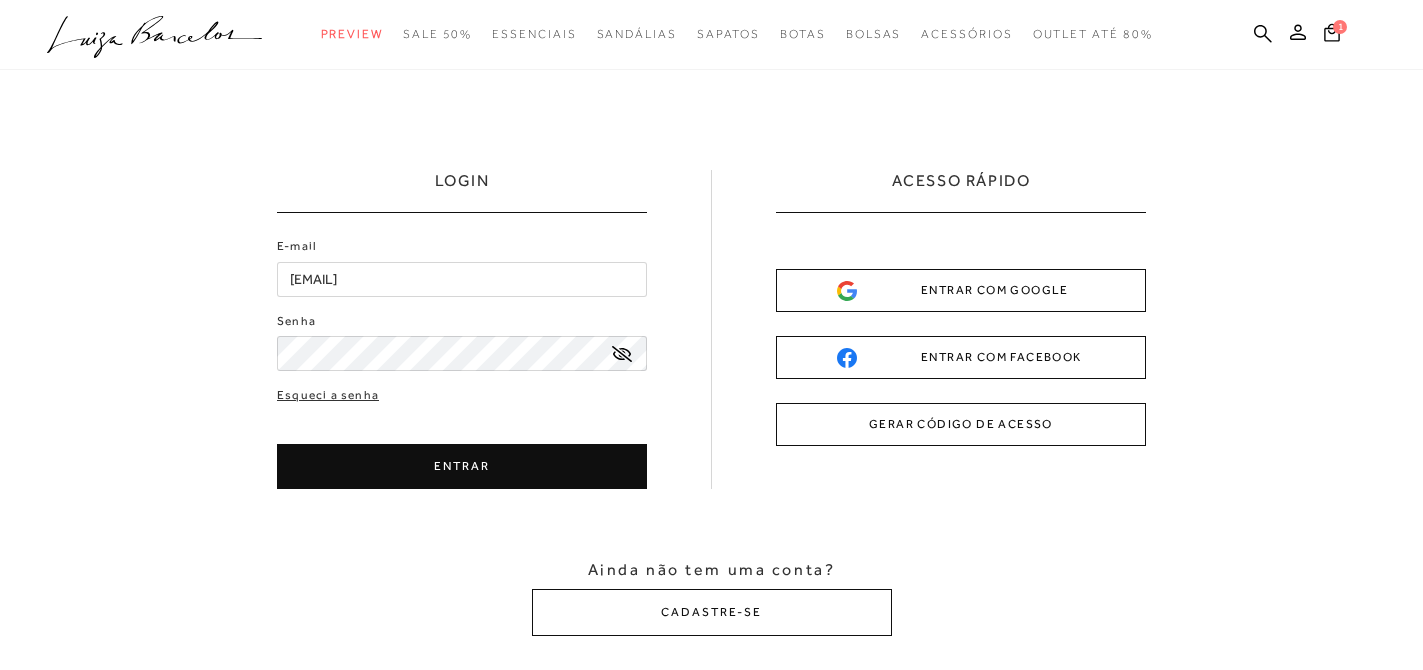 scroll, scrollTop: 0, scrollLeft: 0, axis: both 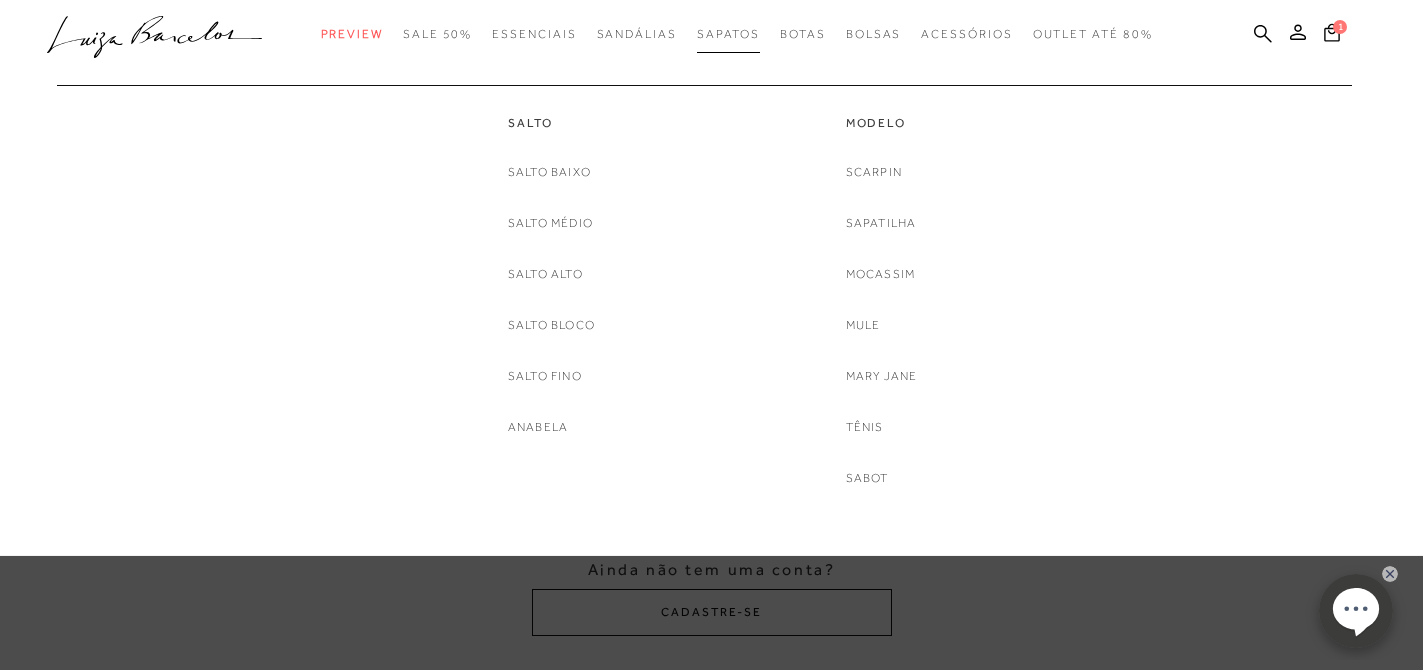 click on "Sapatos" at bounding box center [728, 34] 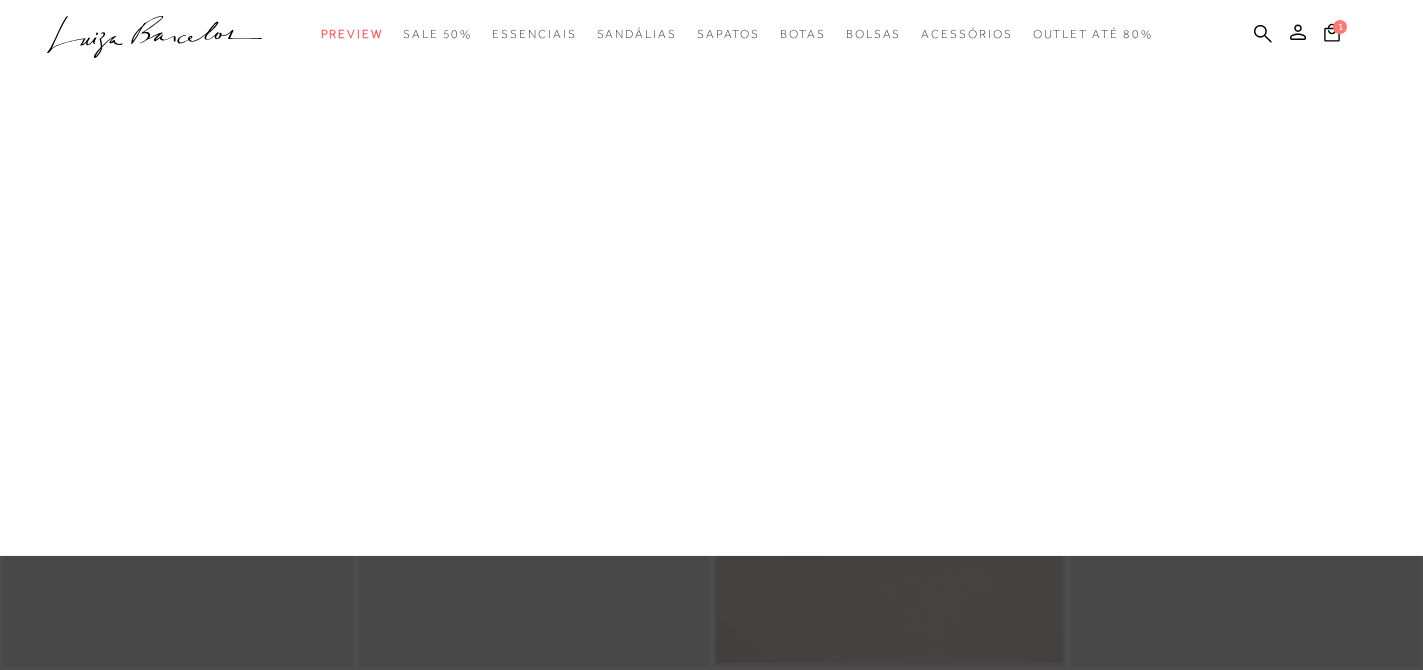scroll, scrollTop: 0, scrollLeft: 0, axis: both 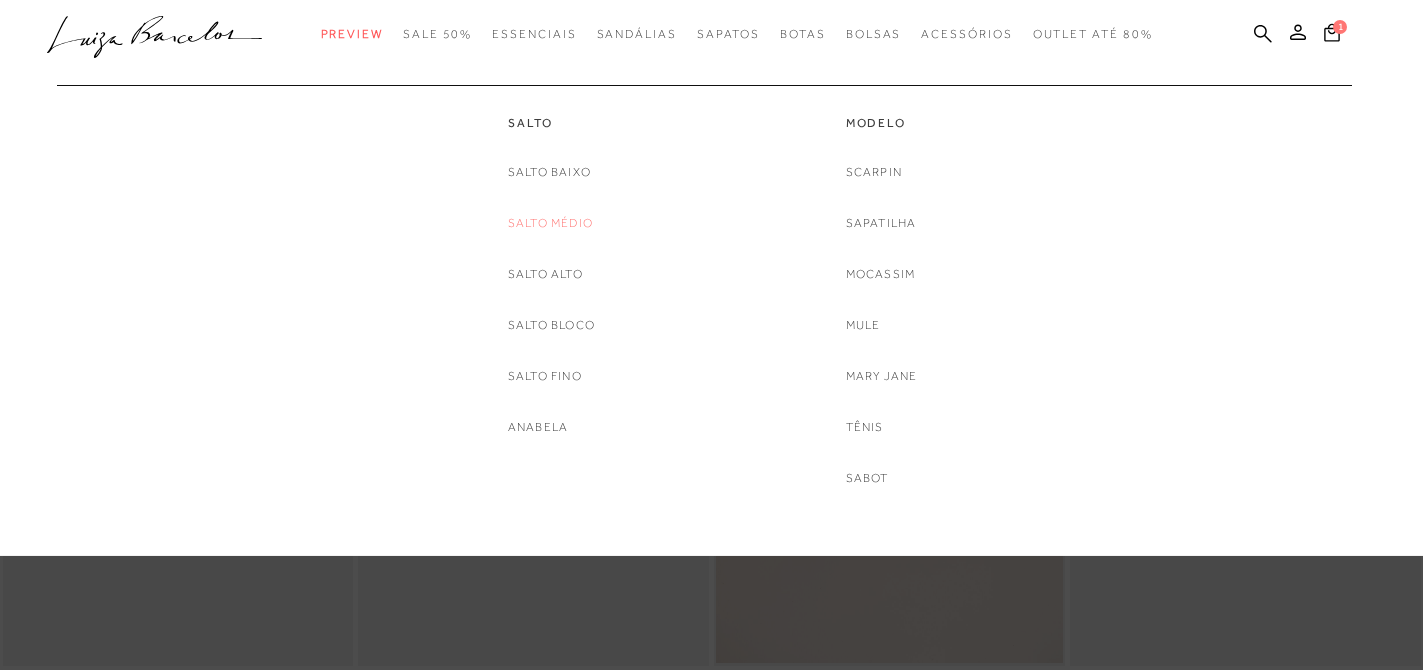 click on "Salto Médio" at bounding box center (550, 223) 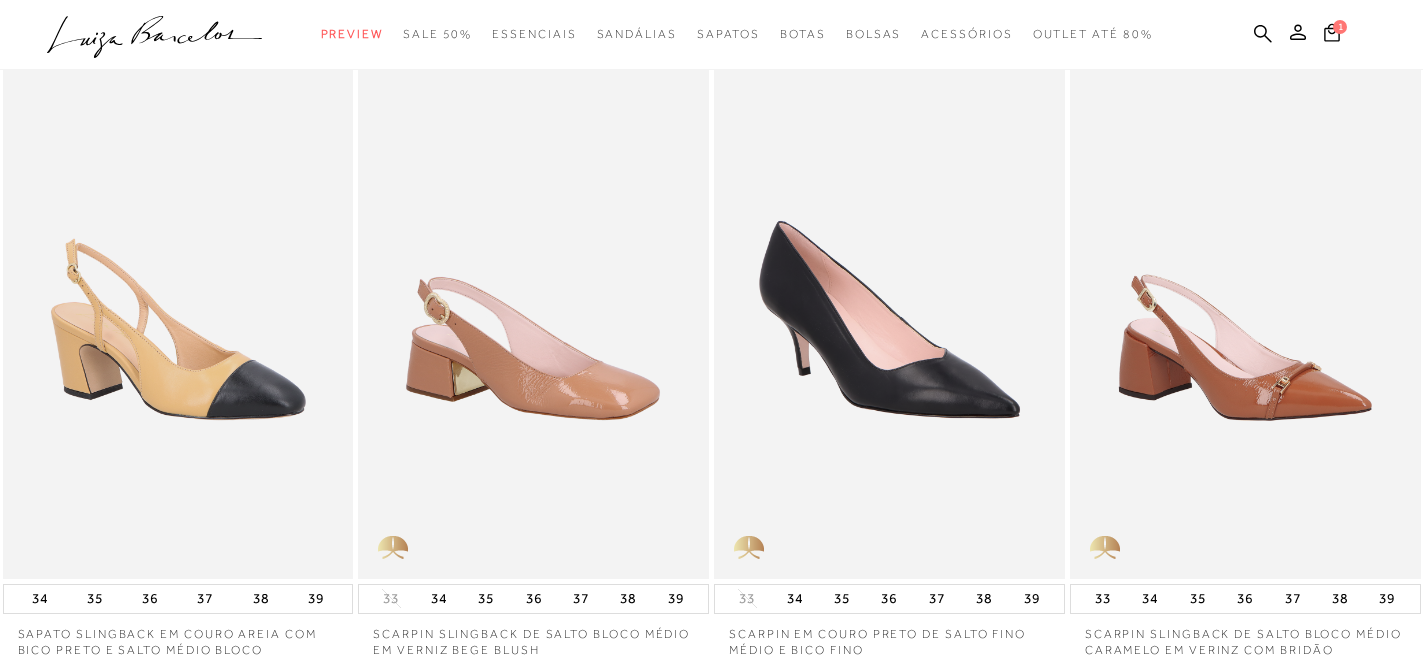 scroll, scrollTop: 0, scrollLeft: 0, axis: both 